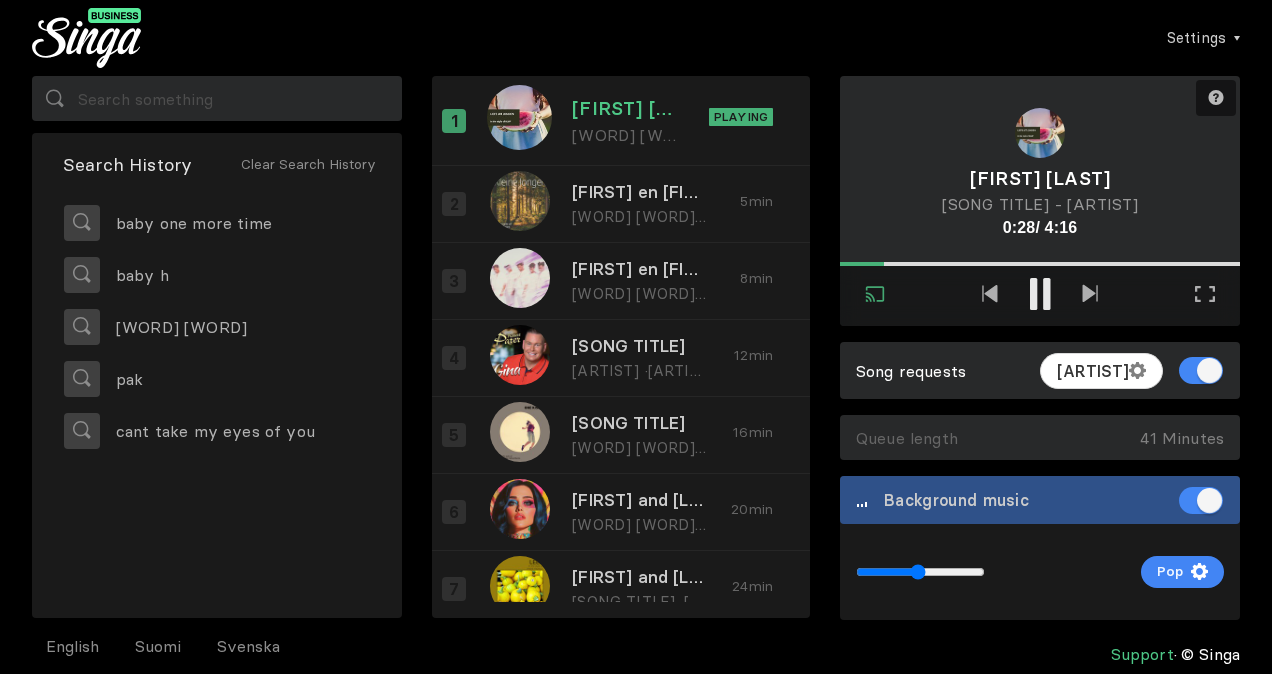 scroll, scrollTop: 0, scrollLeft: 0, axis: both 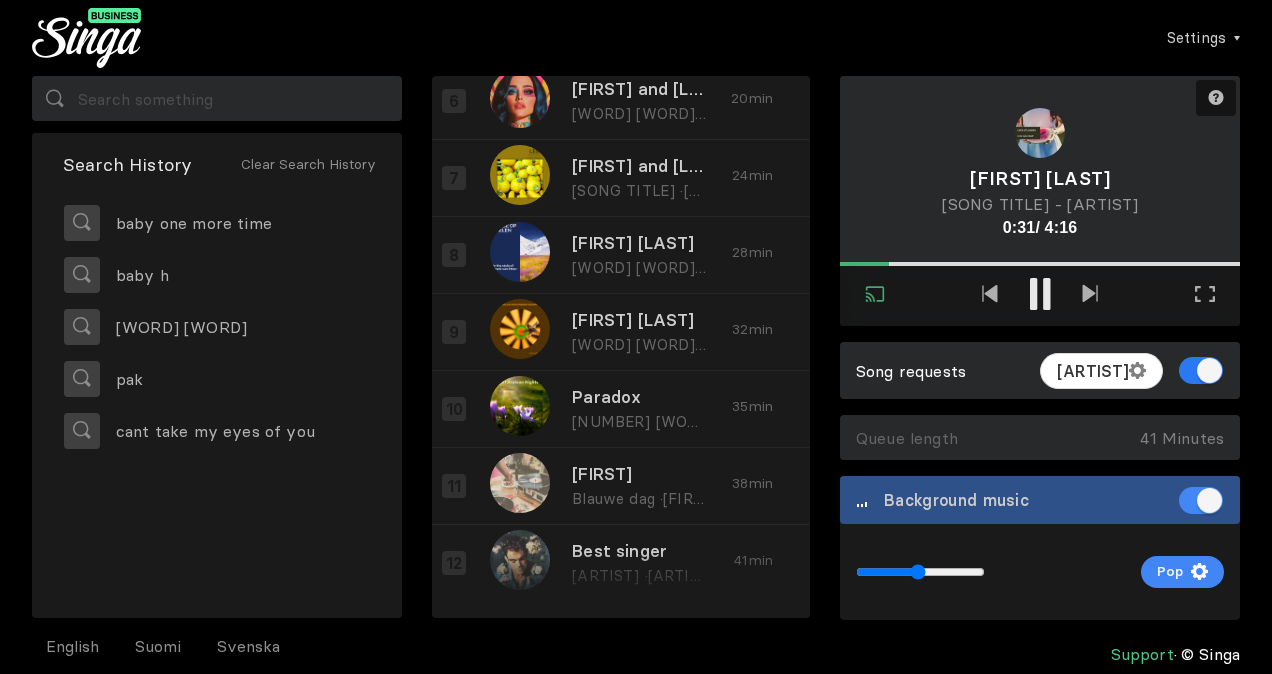 click at bounding box center (1201, 370) 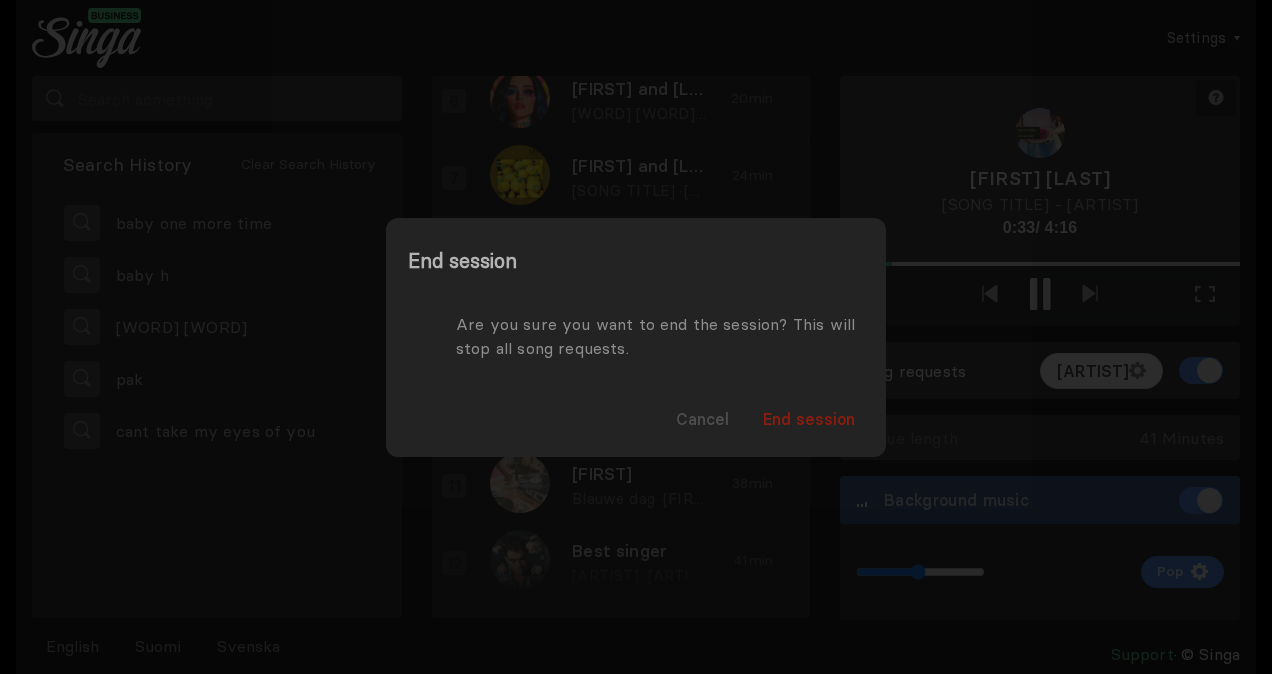click on "End session" at bounding box center [809, 419] 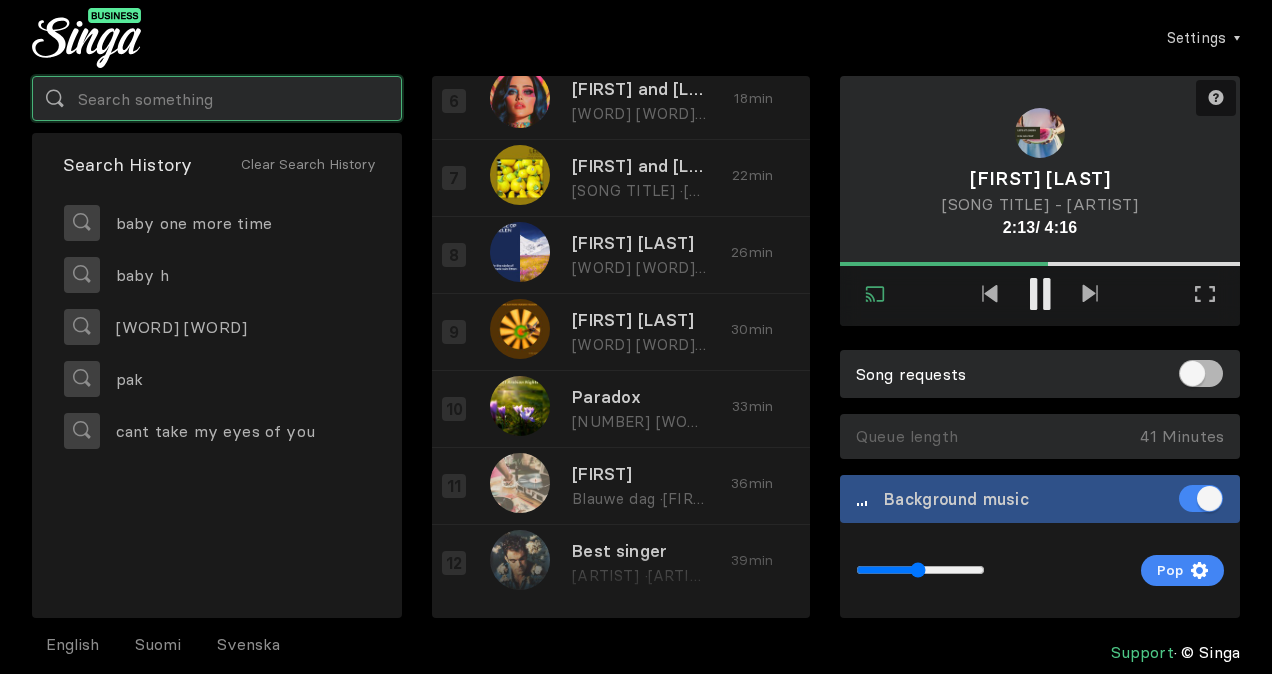 click at bounding box center [217, 98] 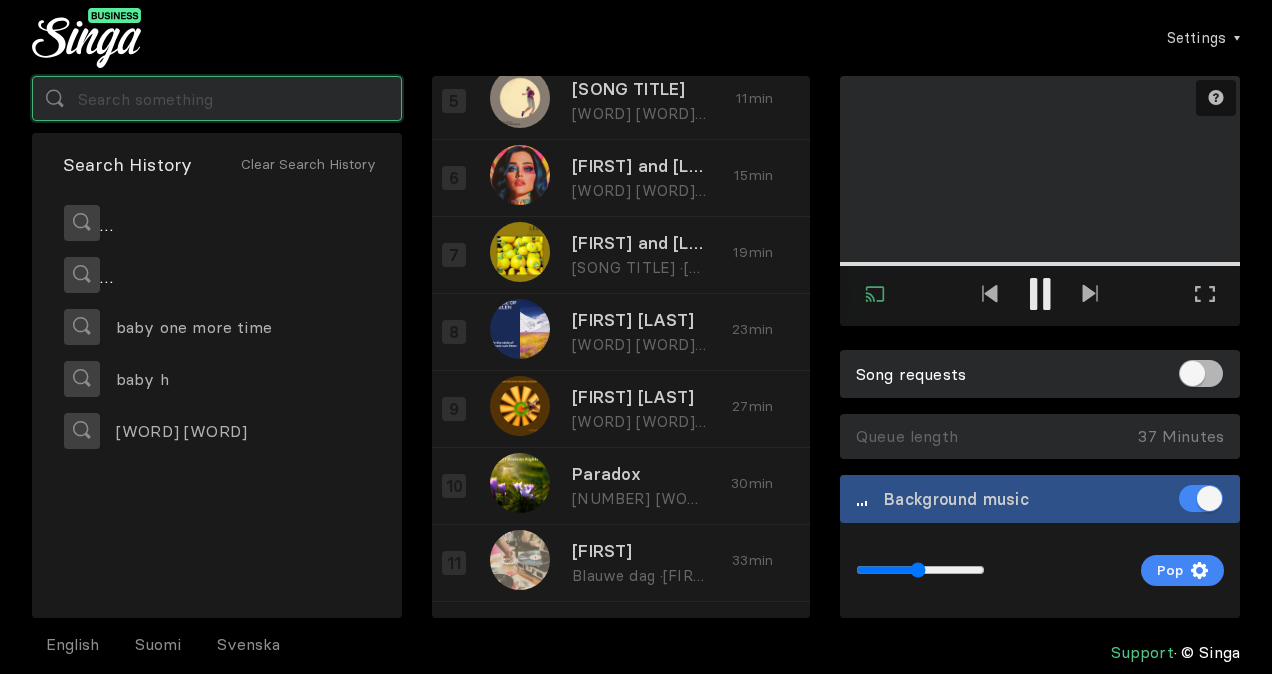 scroll, scrollTop: 334, scrollLeft: 0, axis: vertical 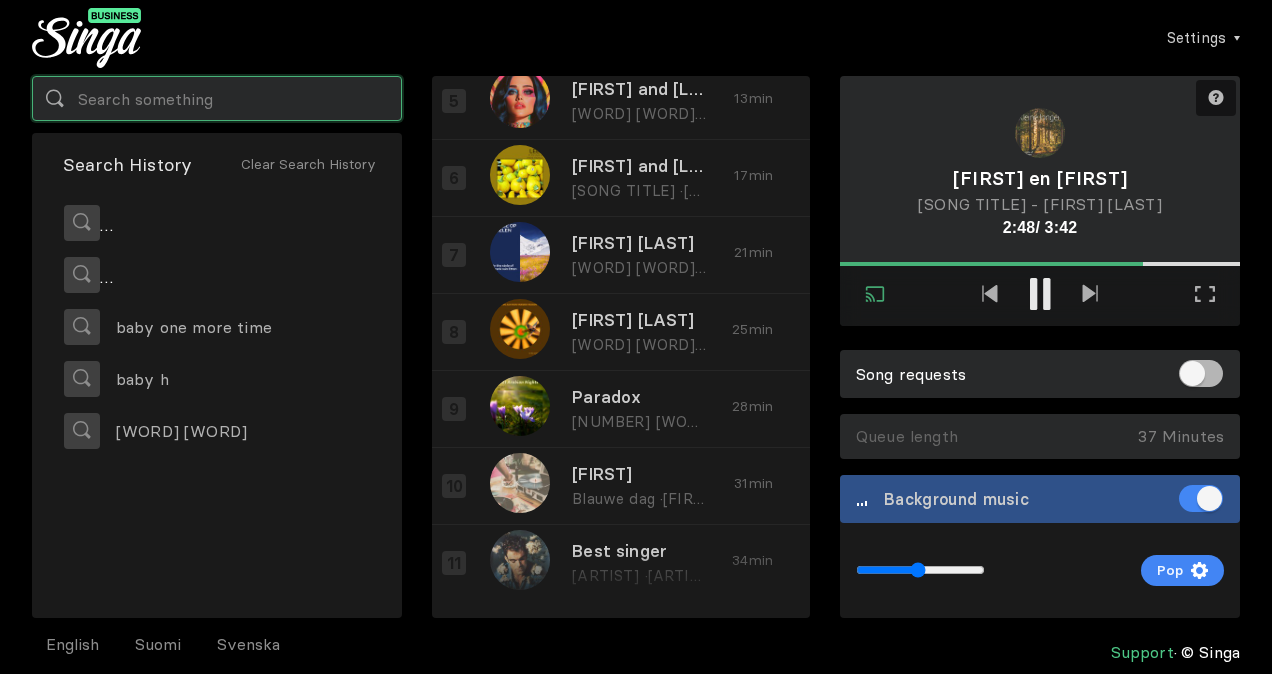 click at bounding box center [217, 98] 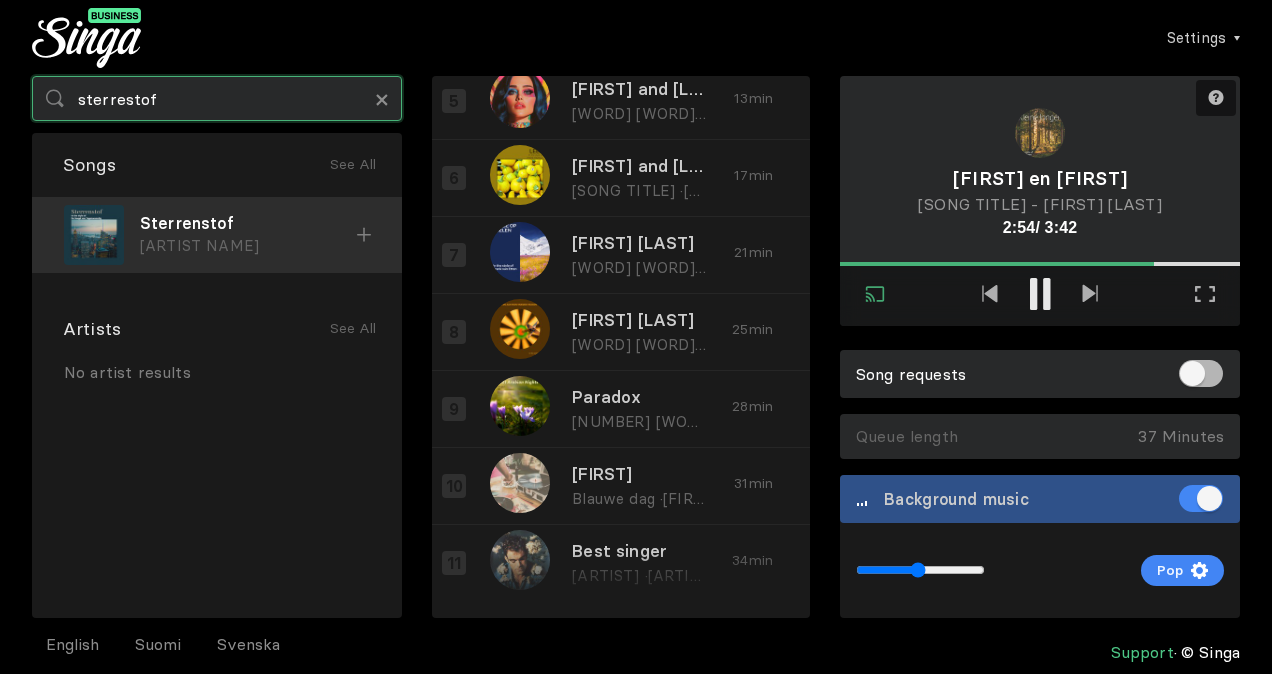 type on "sterrestof" 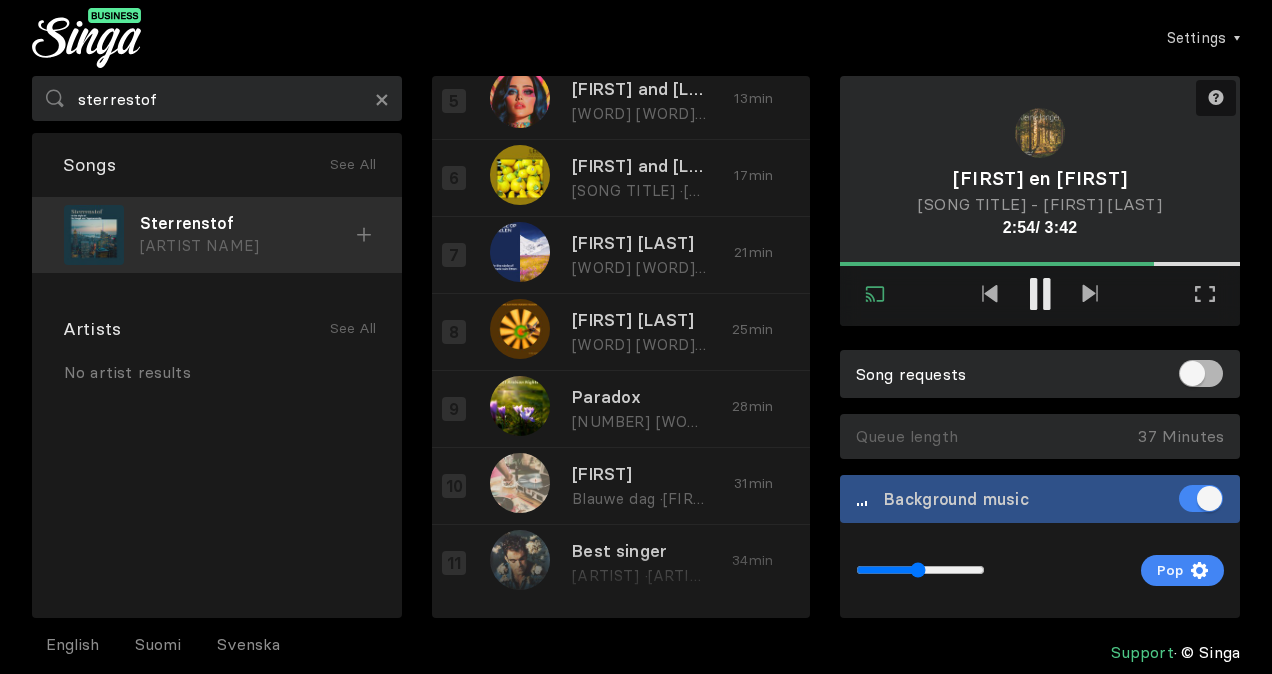 click at bounding box center [364, 235] 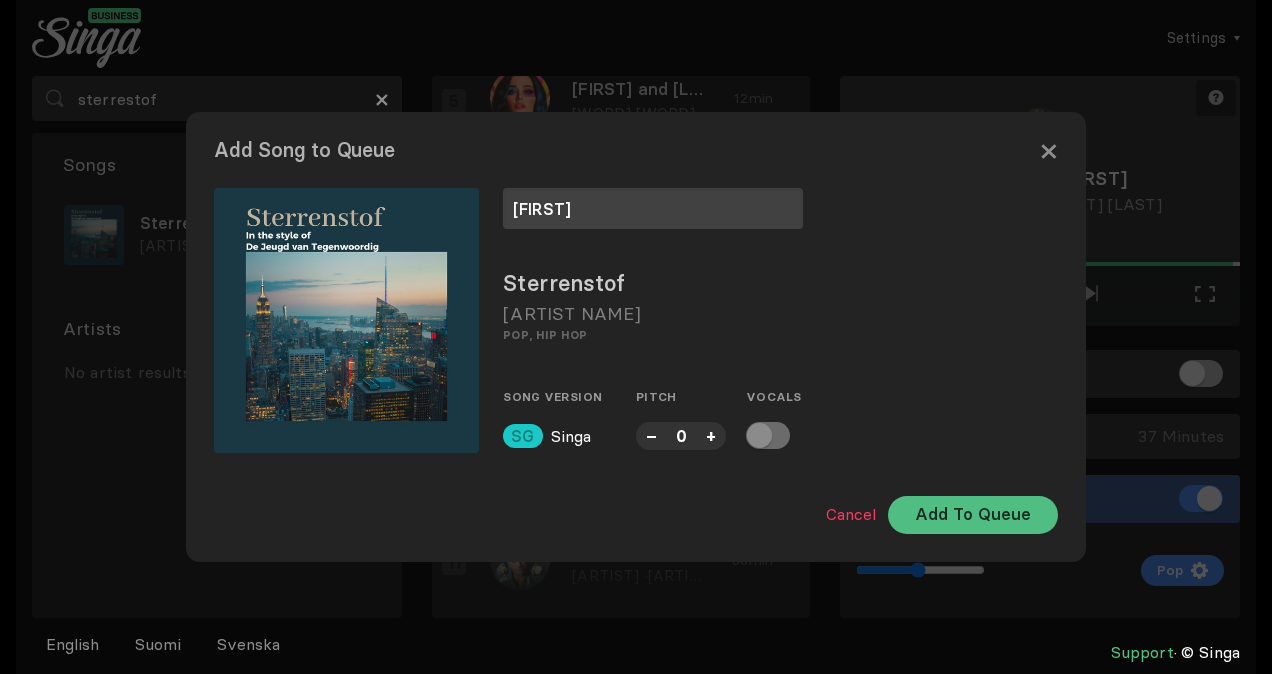 type on "[FIRST]" 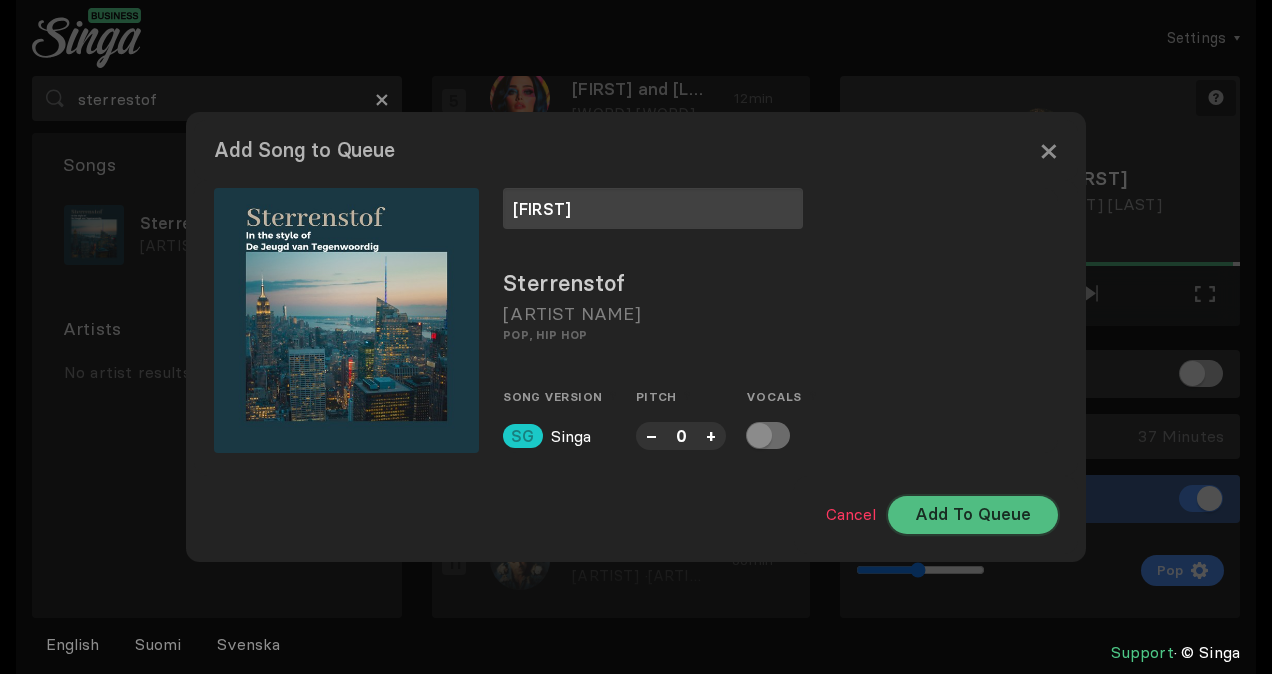 click on "Add To Queue" at bounding box center [973, 515] 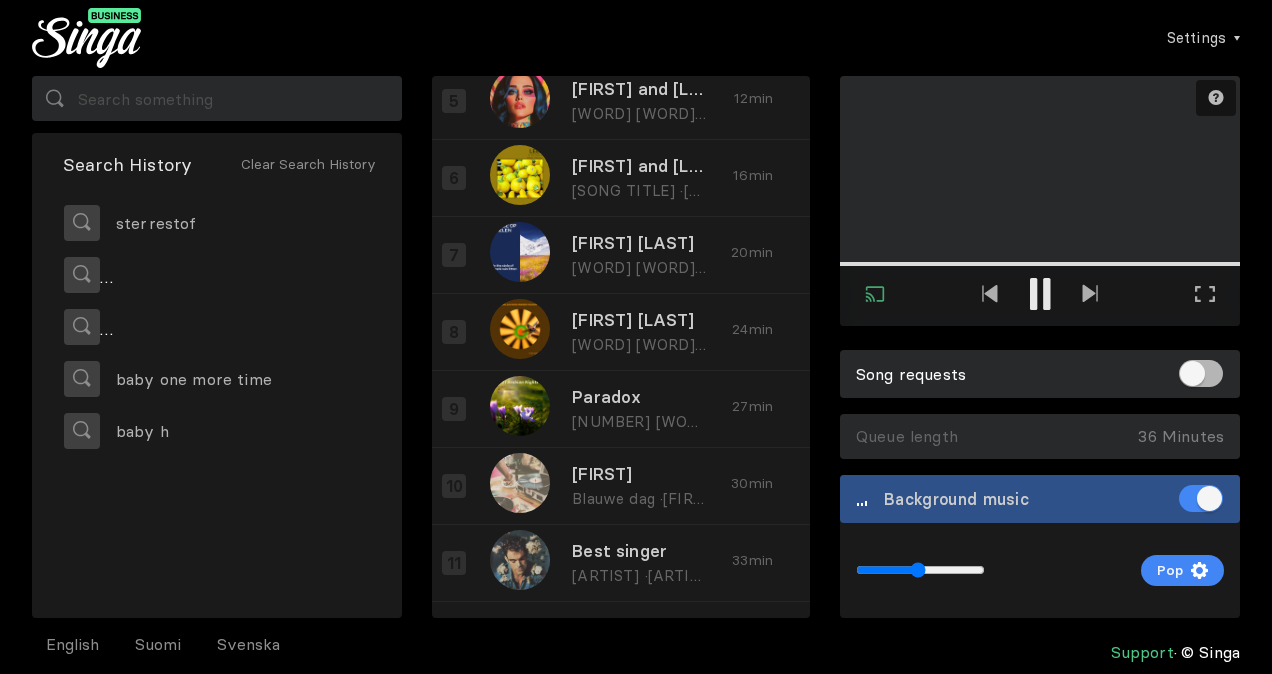 scroll, scrollTop: 257, scrollLeft: 0, axis: vertical 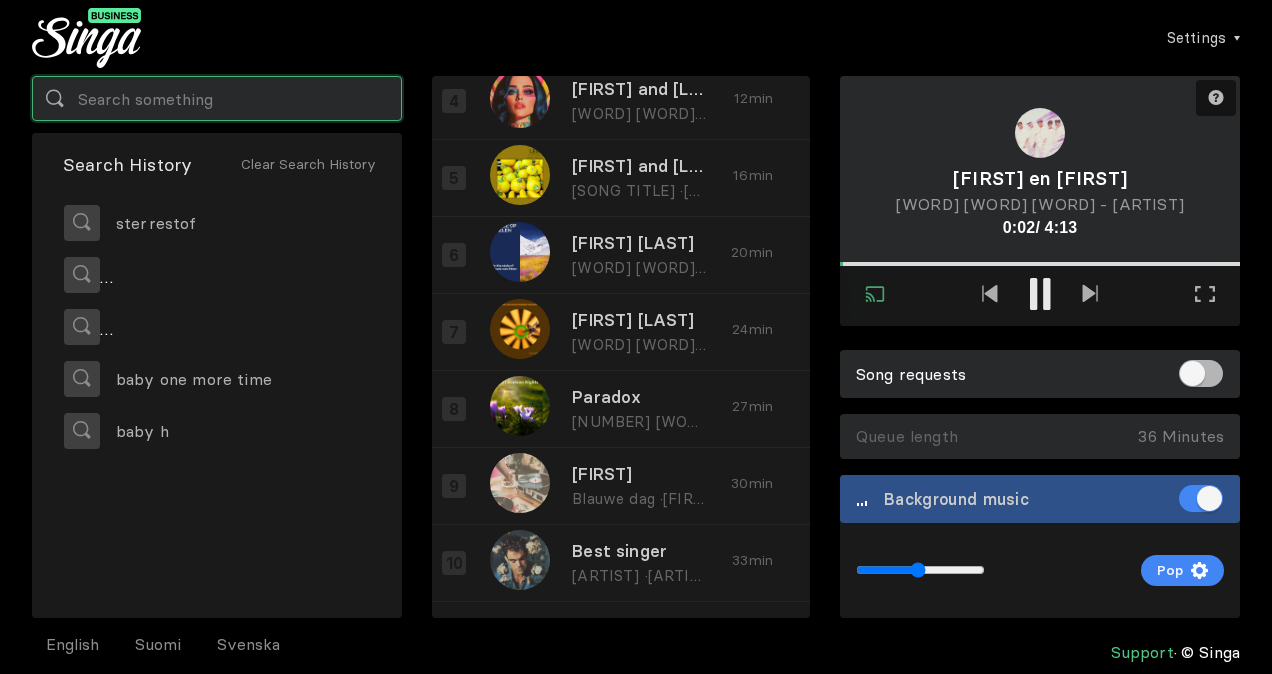 click at bounding box center [217, 98] 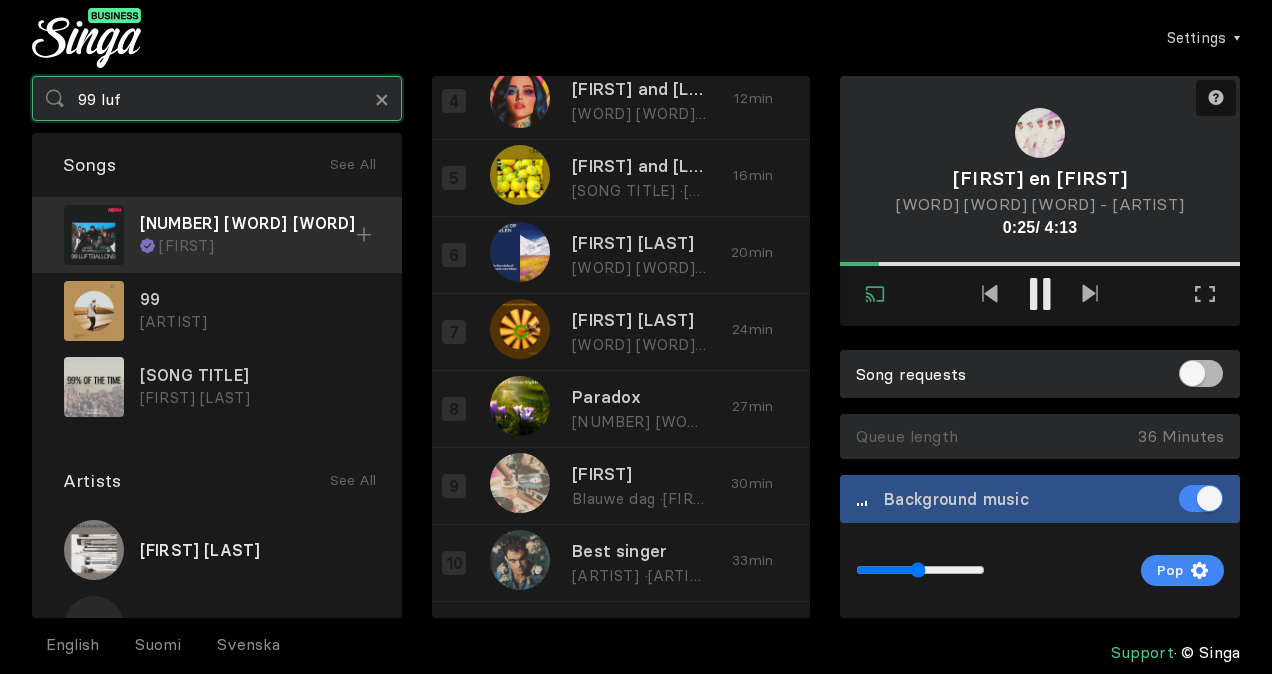 type on "99 luf" 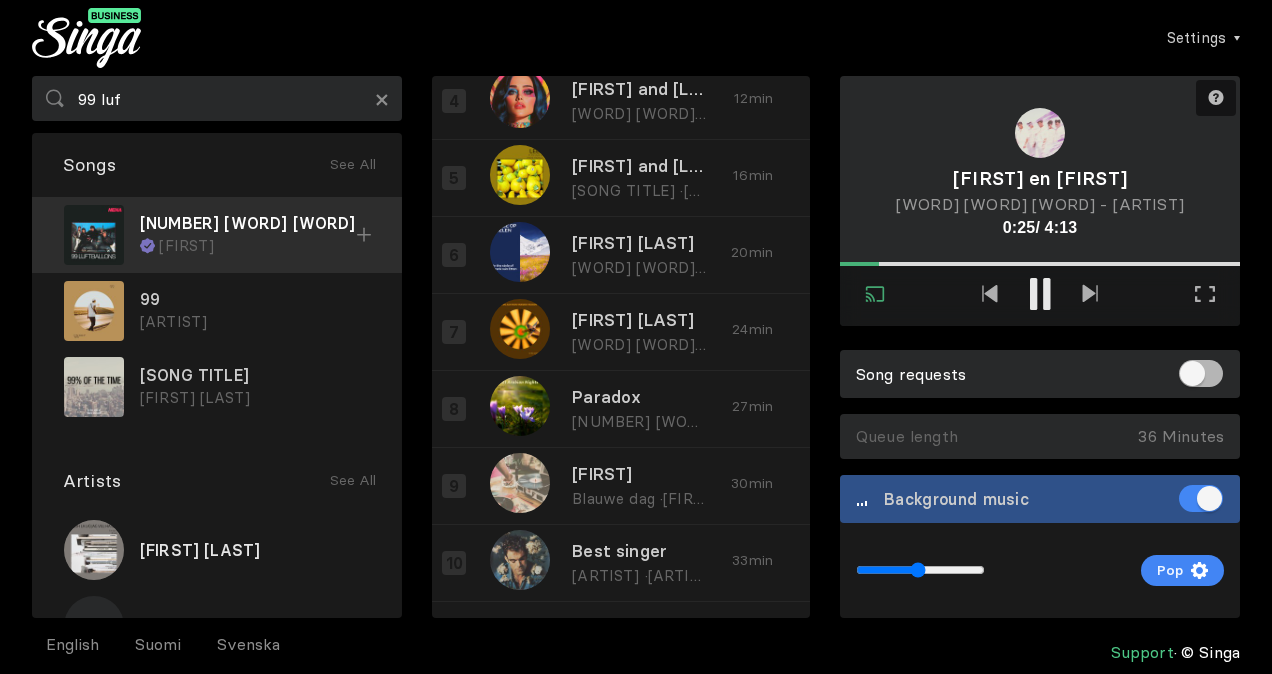 click at bounding box center (364, 235) 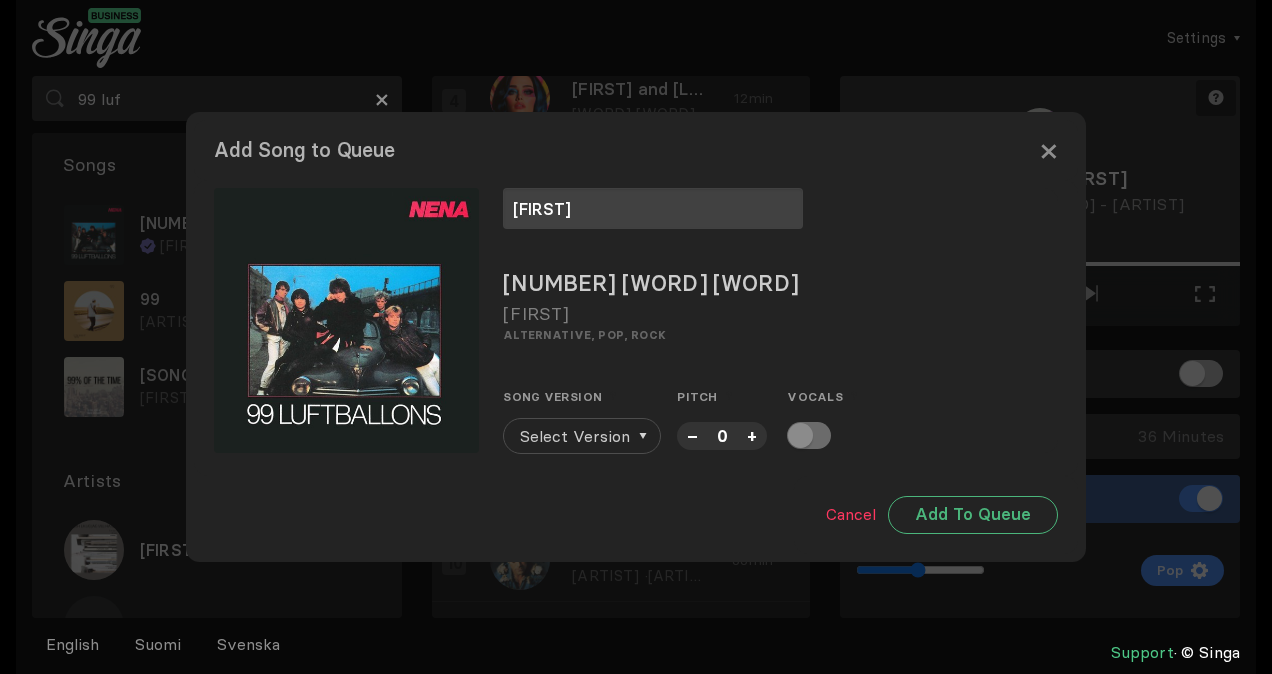 type on "[FIRST]" 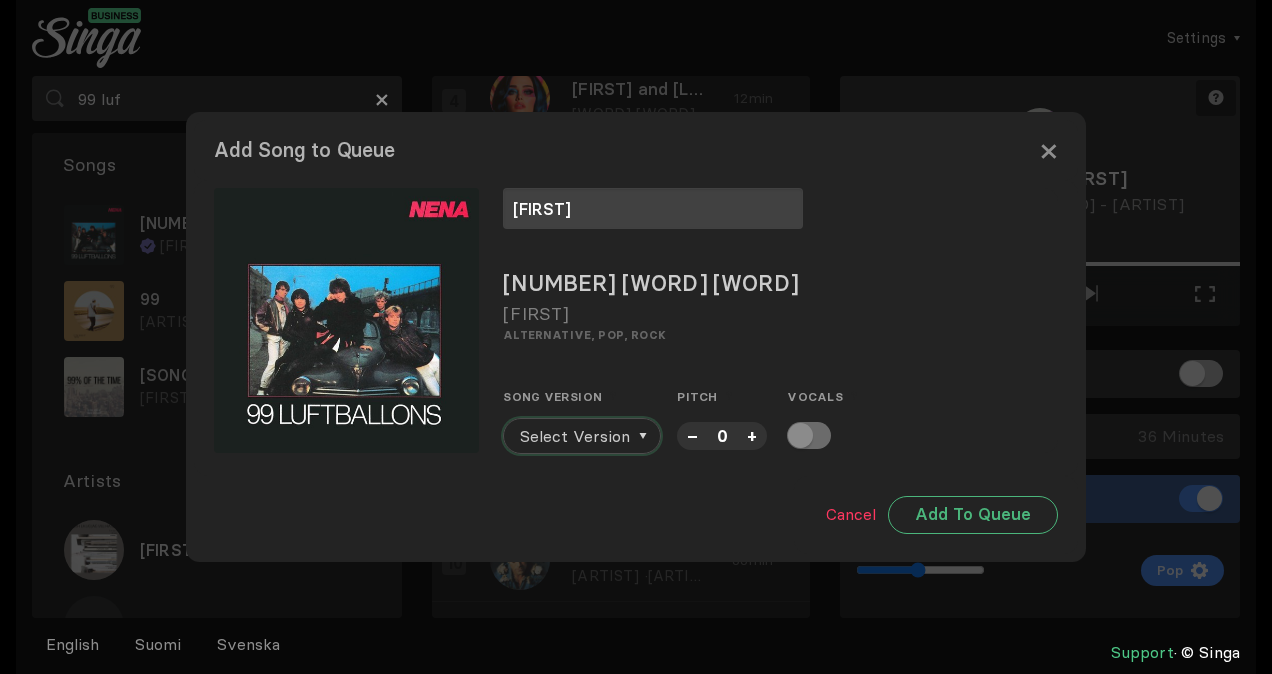 click on "Select Version" at bounding box center (575, 436) 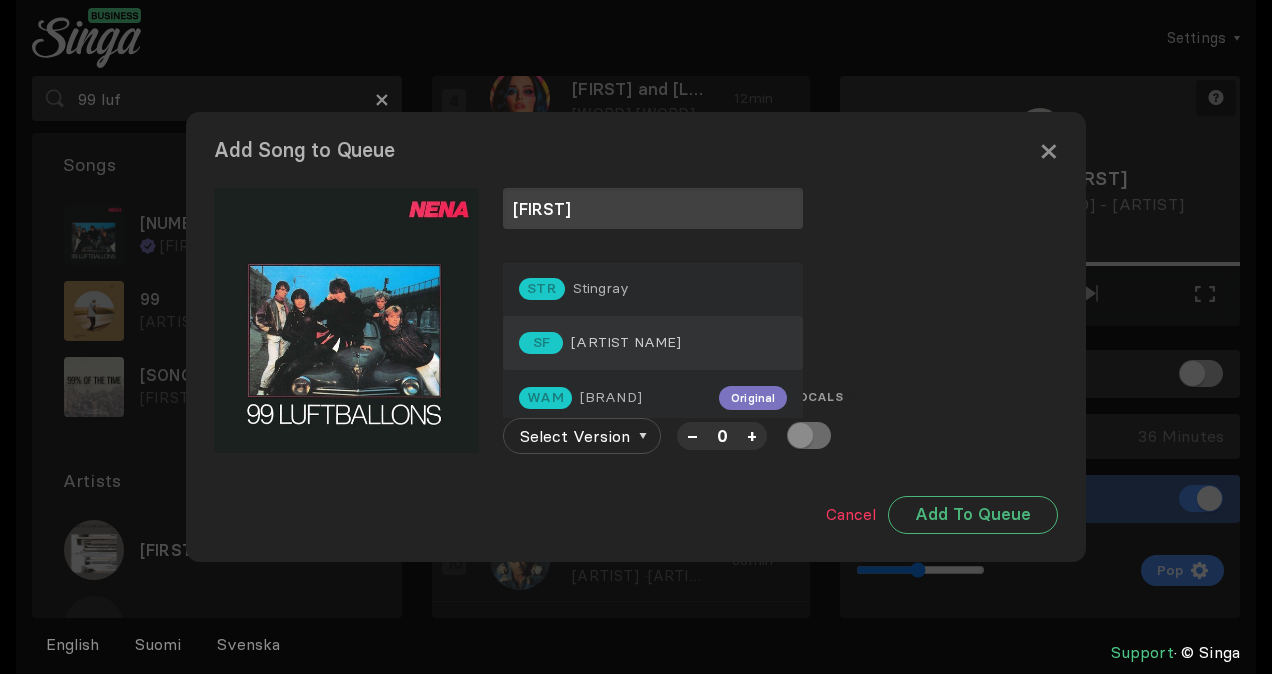 click on "[ARTIST NAME]" at bounding box center [601, 288] 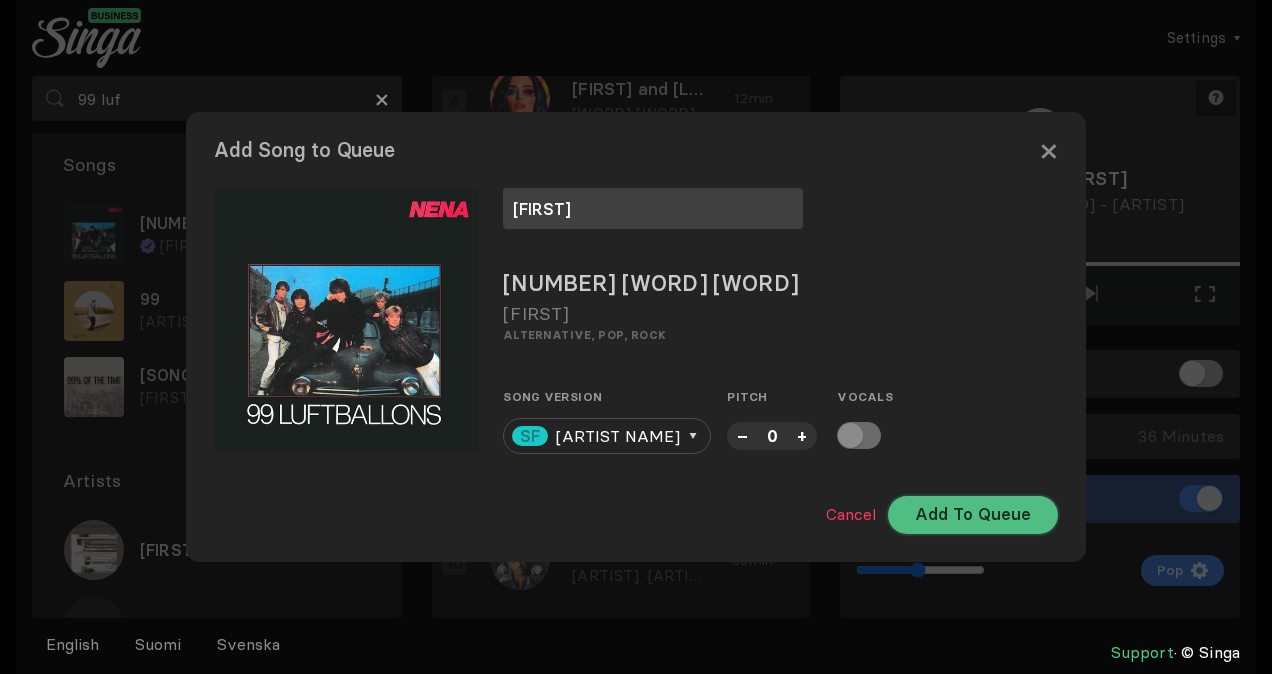 click on "Add To Queue" at bounding box center [973, 515] 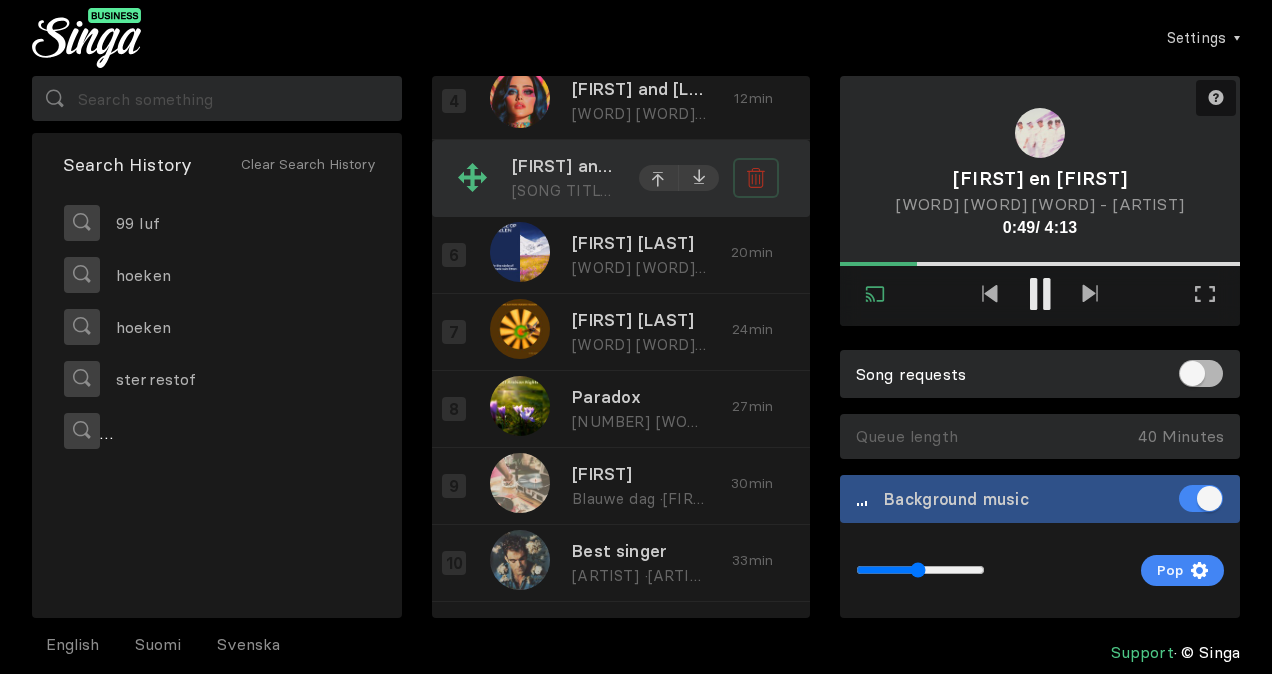 click at bounding box center (756, 178) 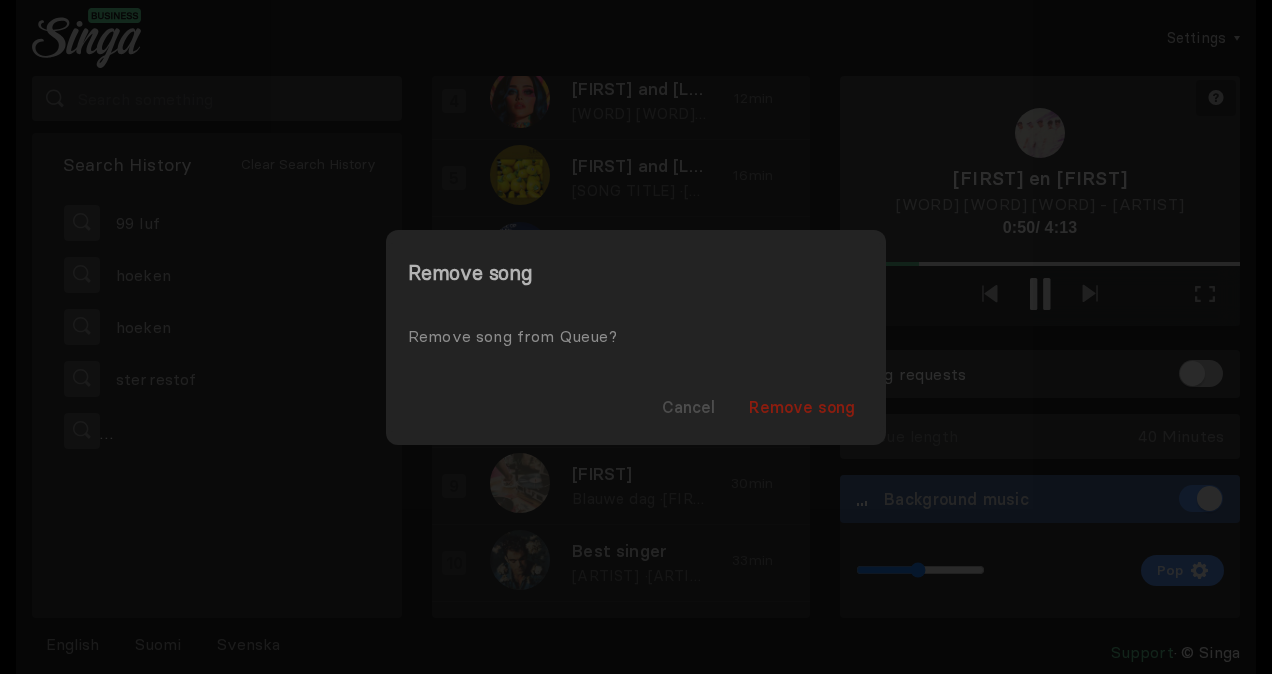click on "Remove song" at bounding box center (802, 407) 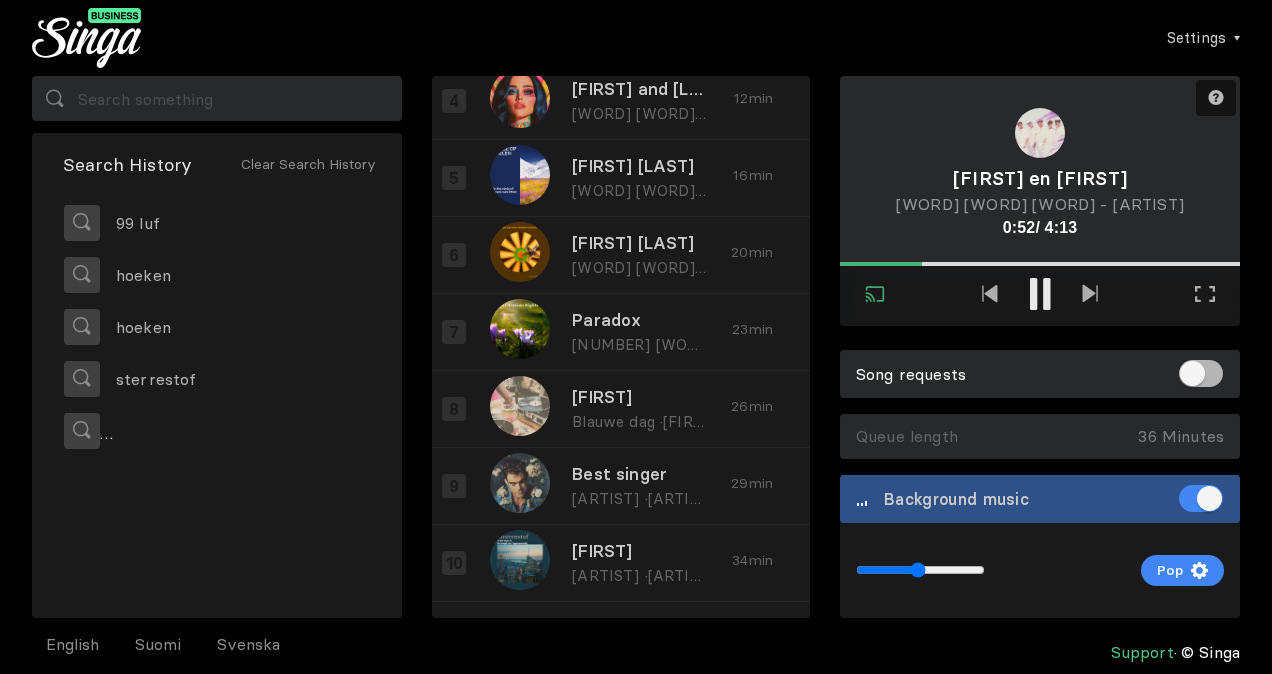 scroll, scrollTop: 334, scrollLeft: 0, axis: vertical 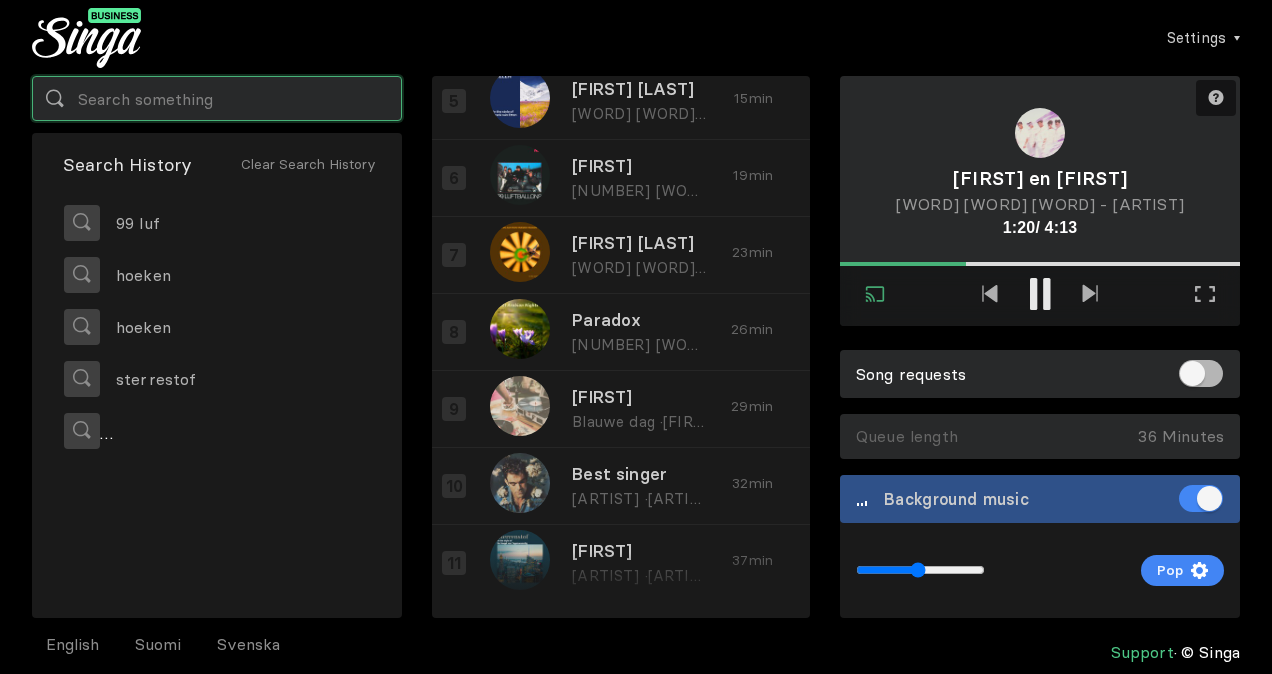 click at bounding box center (217, 98) 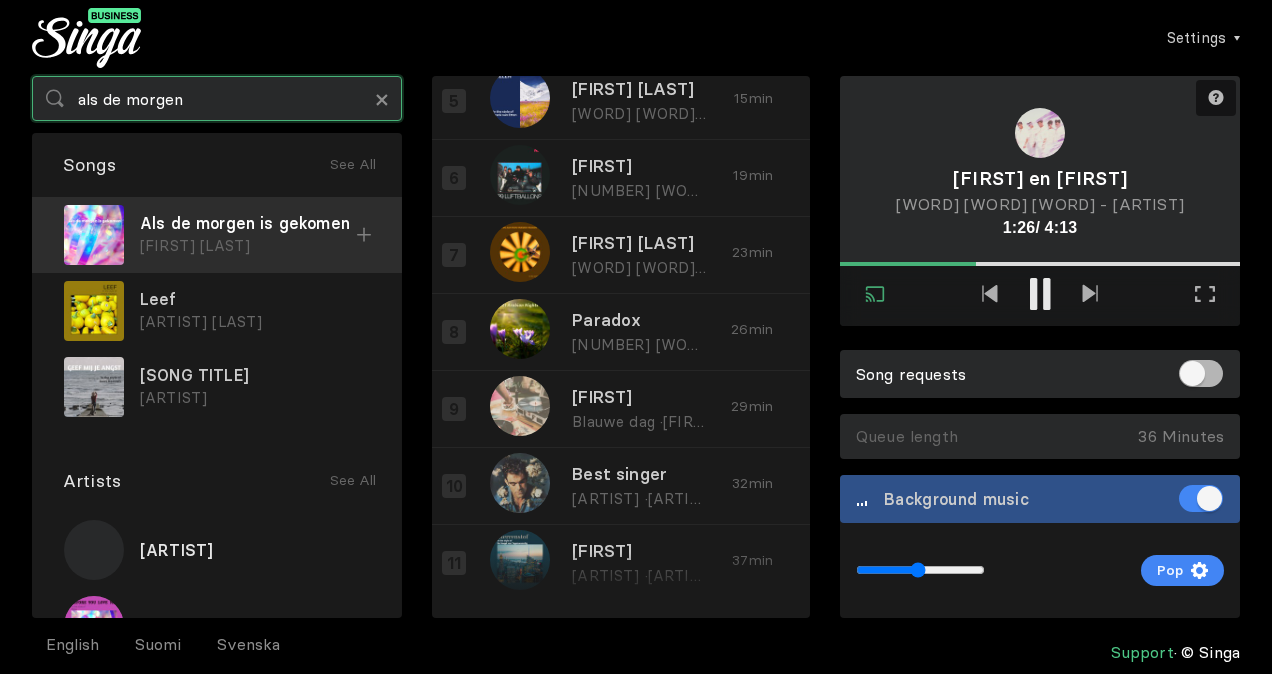 type on "als de morgen" 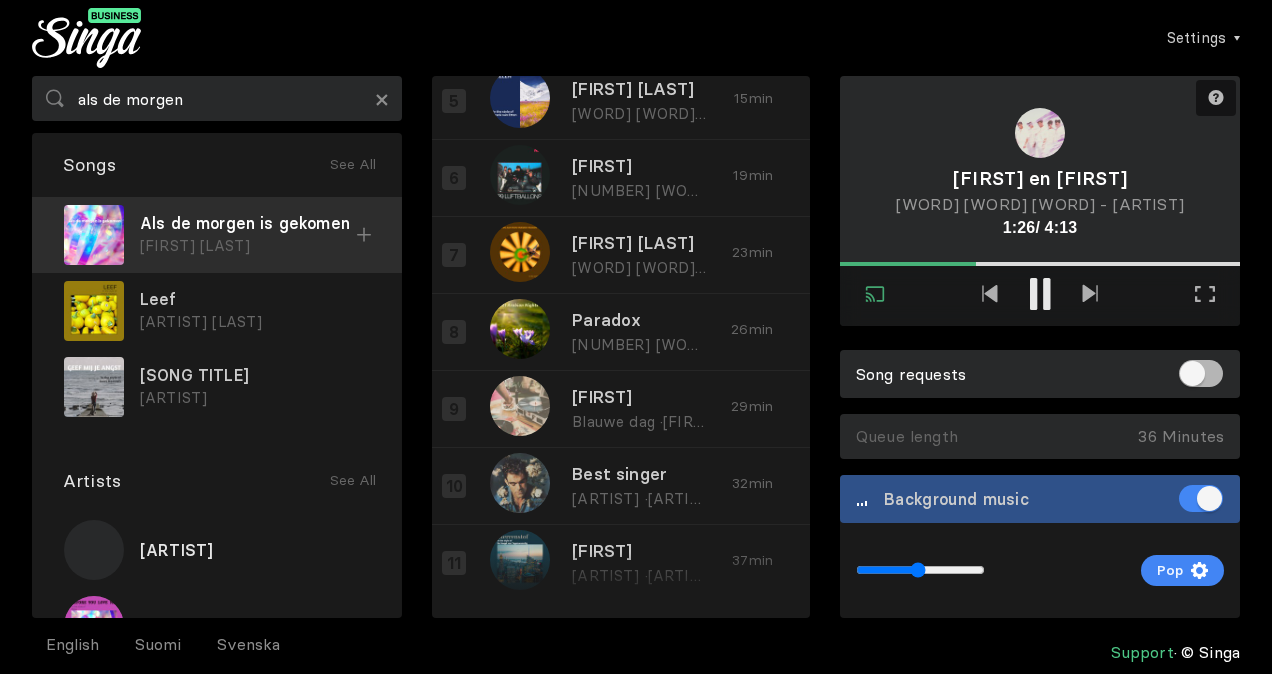 click at bounding box center (364, 235) 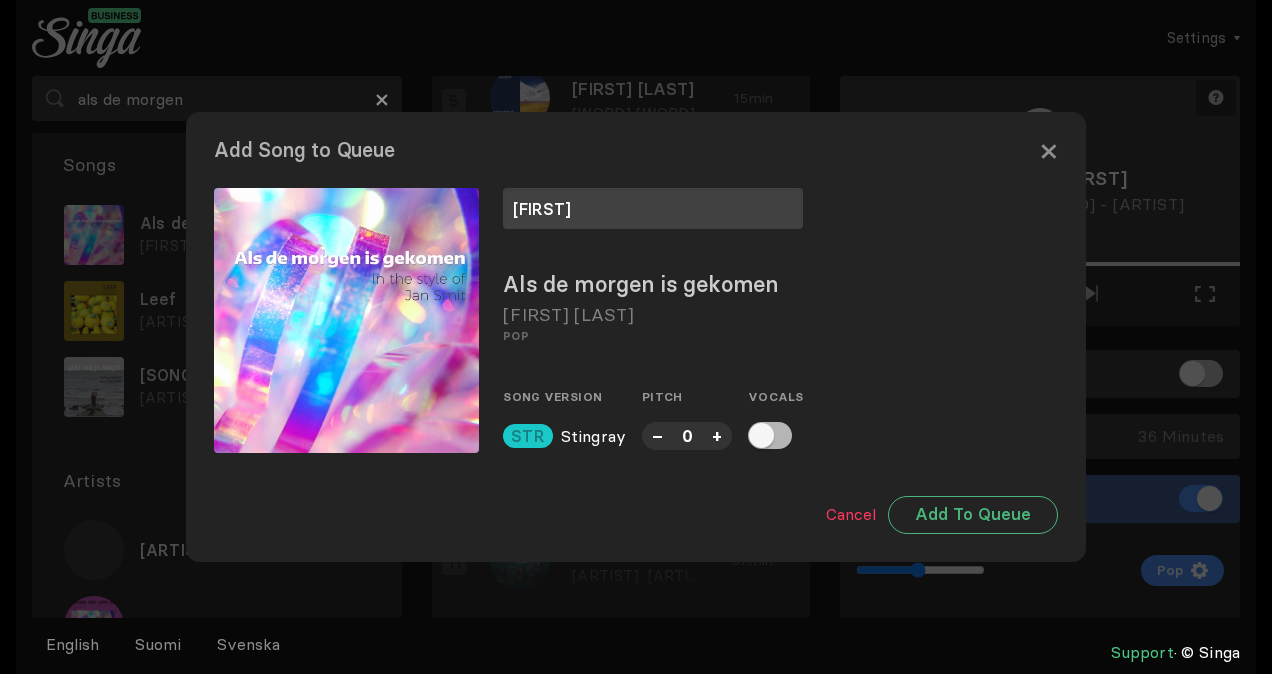 type on "[FIRST]" 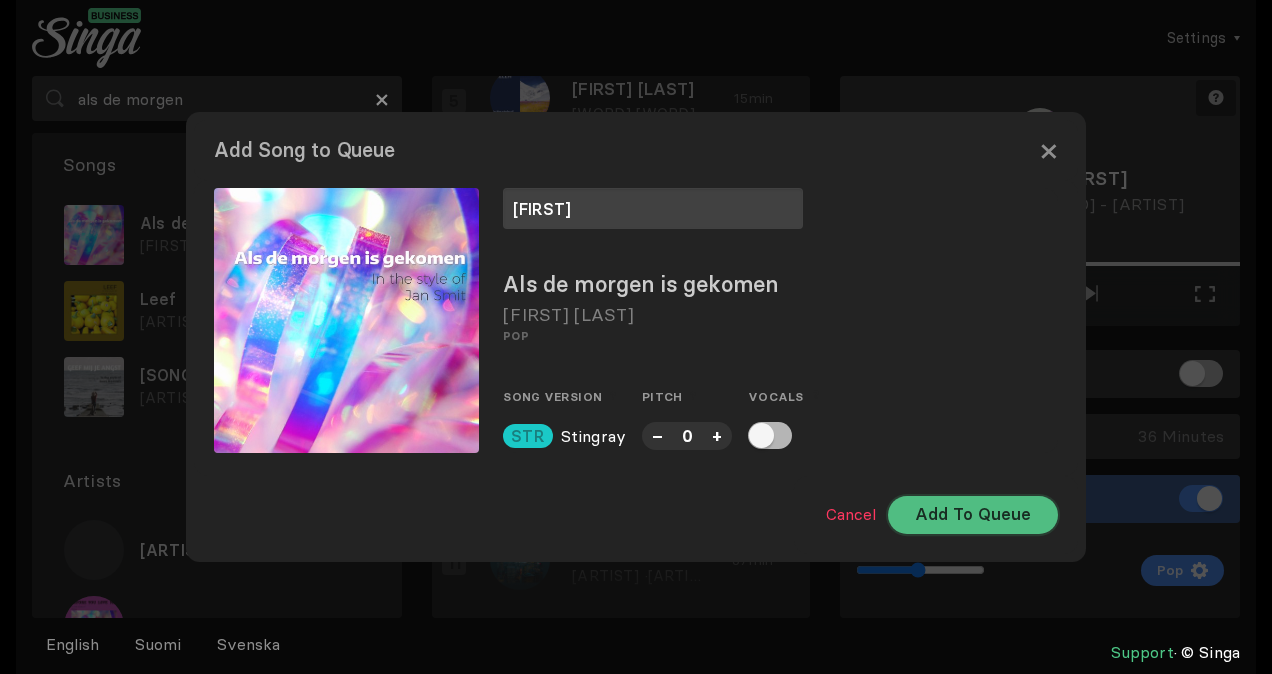 click on "Add To Queue" at bounding box center [973, 515] 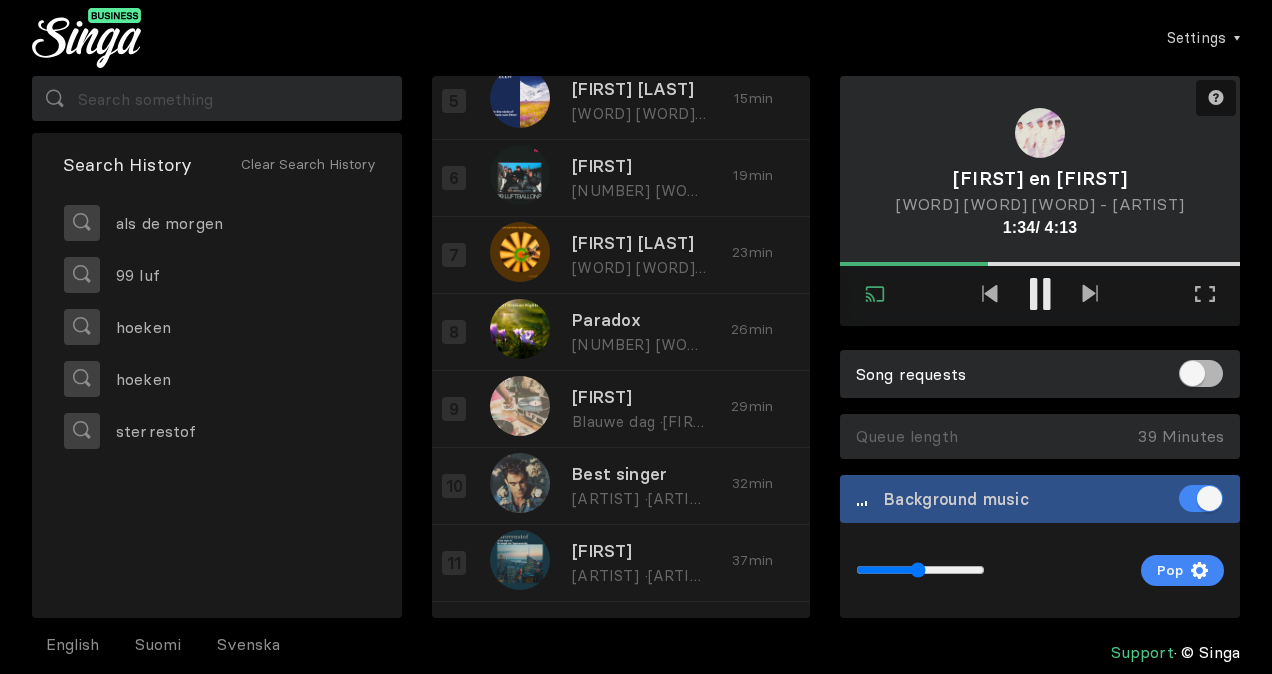 scroll, scrollTop: 411, scrollLeft: 0, axis: vertical 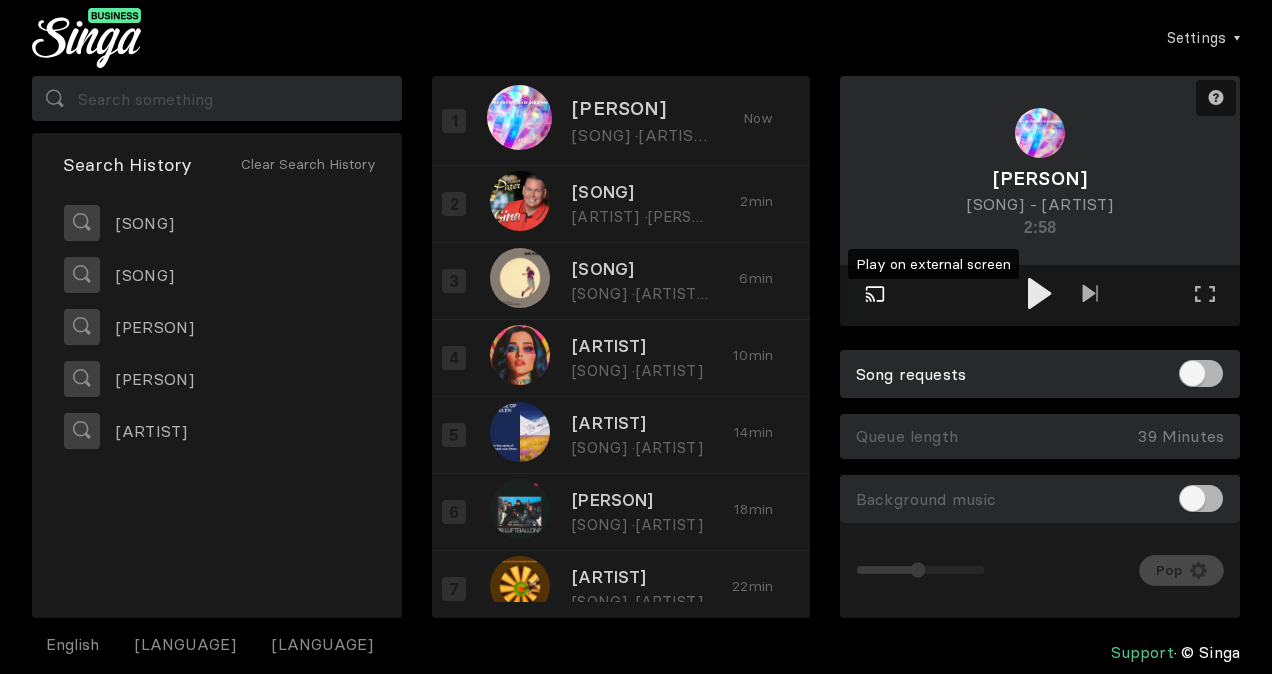 click at bounding box center (875, 294) 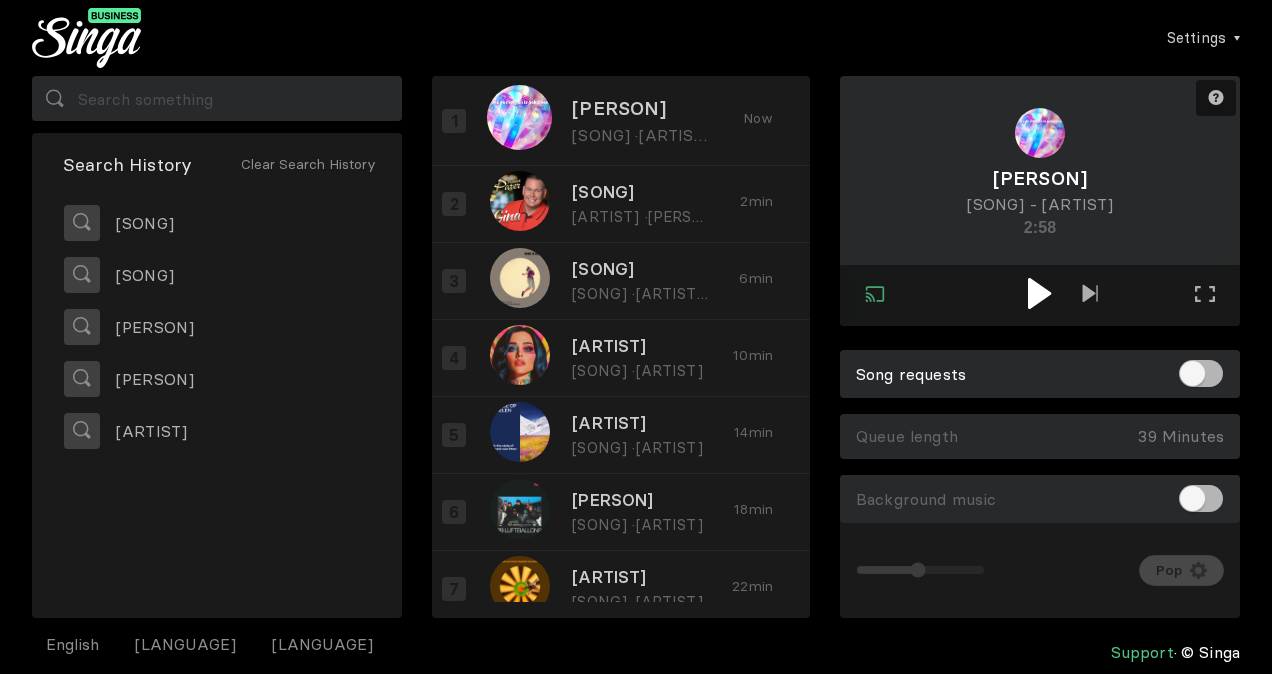 click at bounding box center (1039, 293) 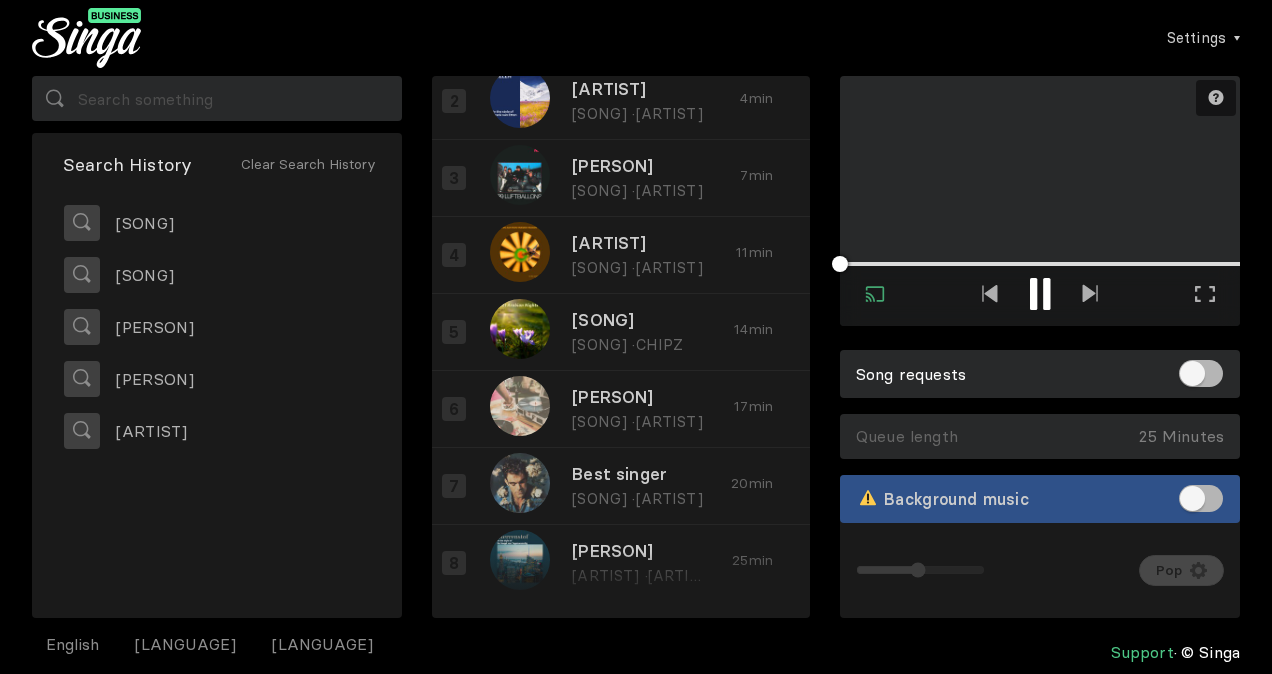 scroll, scrollTop: 103, scrollLeft: 0, axis: vertical 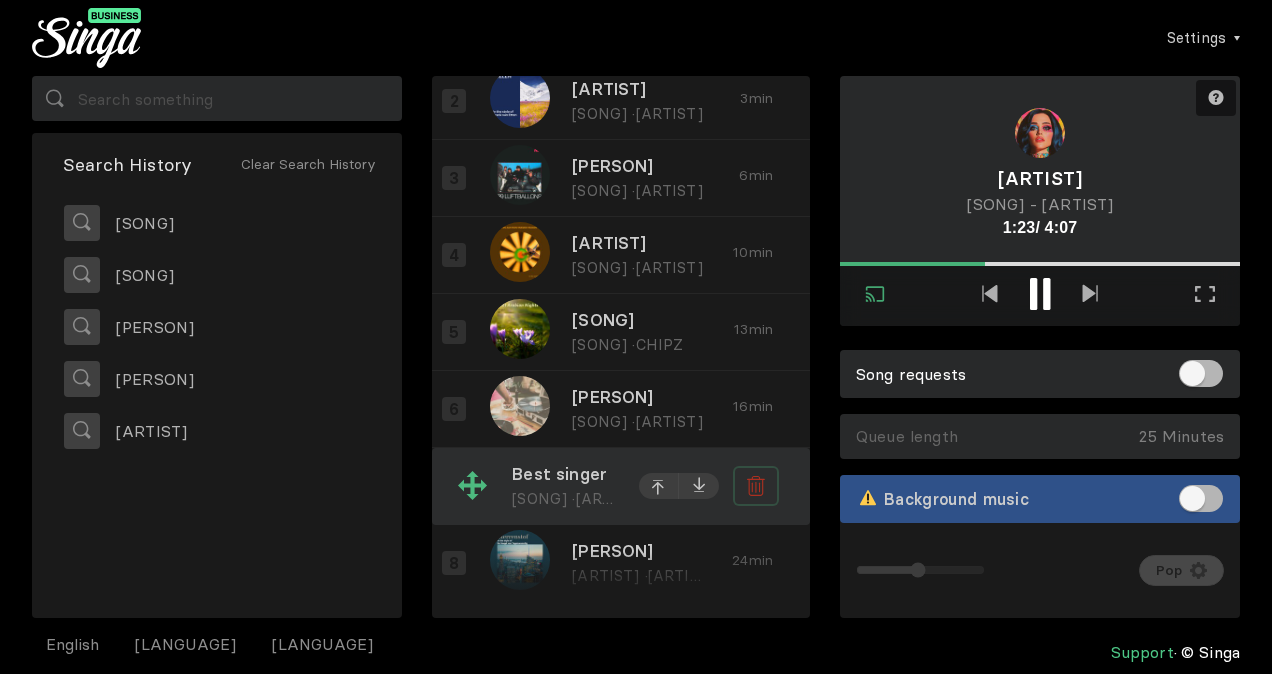 click at bounding box center (755, 487) 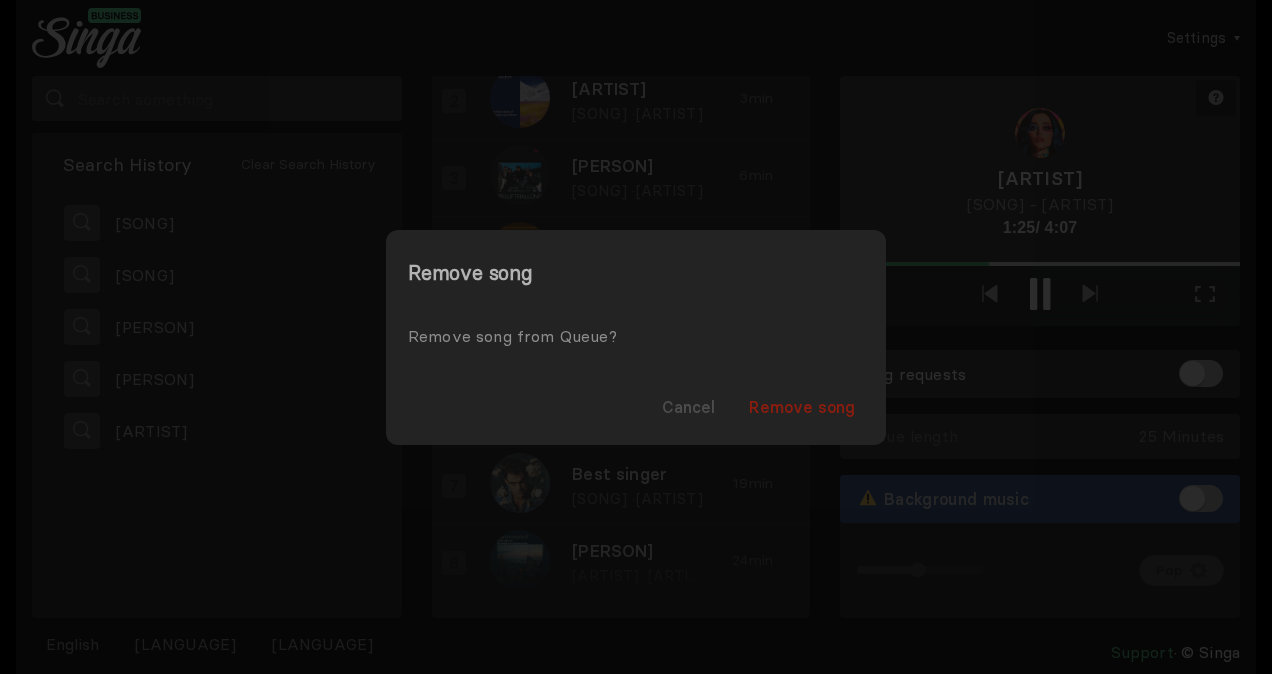 click on "Remove song" at bounding box center (802, 407) 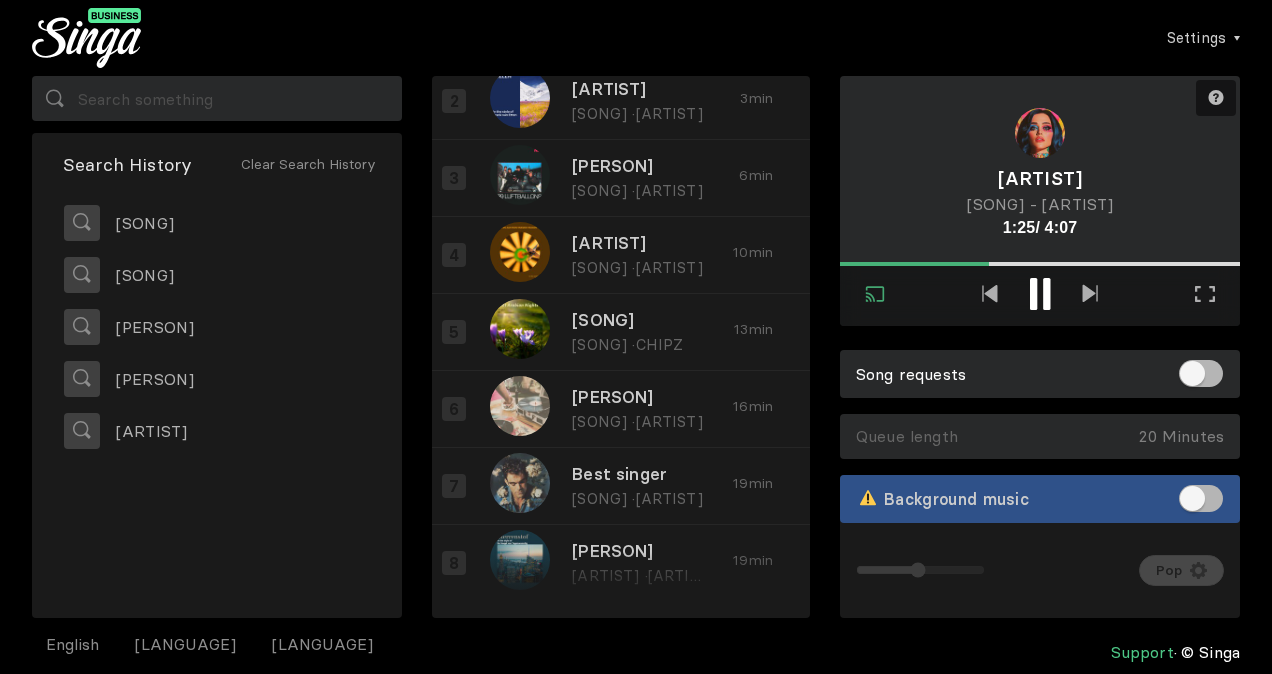 scroll, scrollTop: 26, scrollLeft: 0, axis: vertical 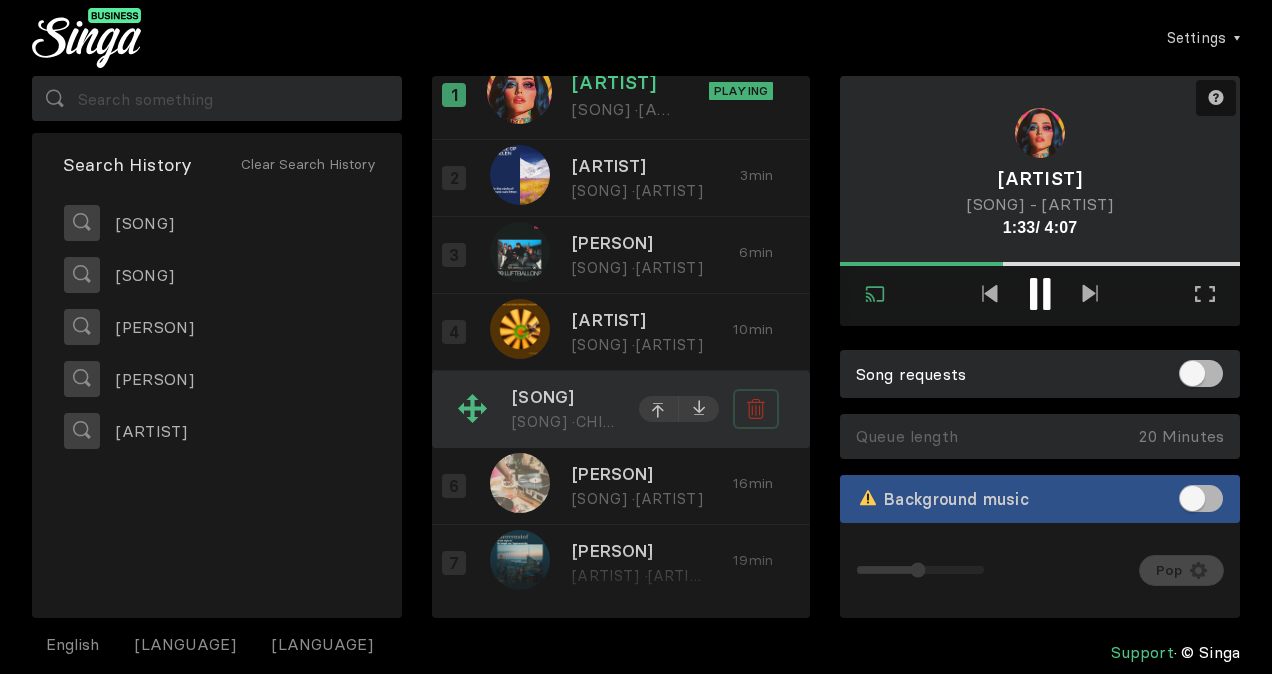 click at bounding box center [756, 409] 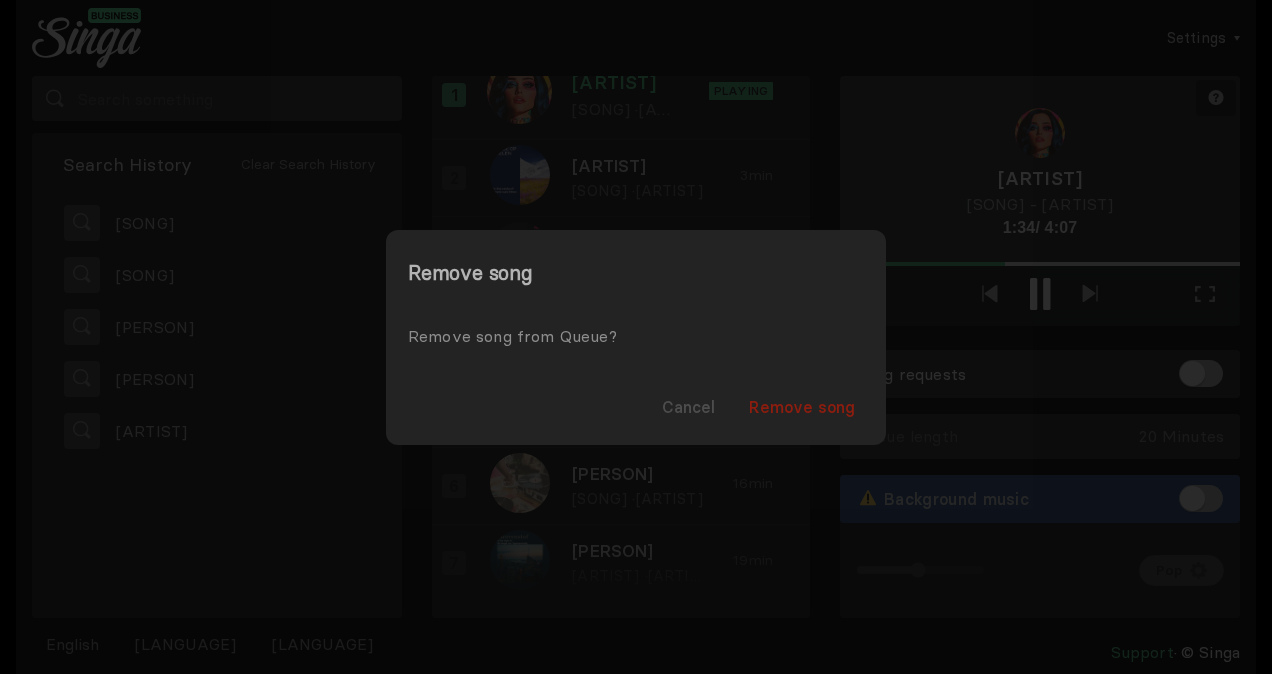 click on "Remove song" at bounding box center (802, 407) 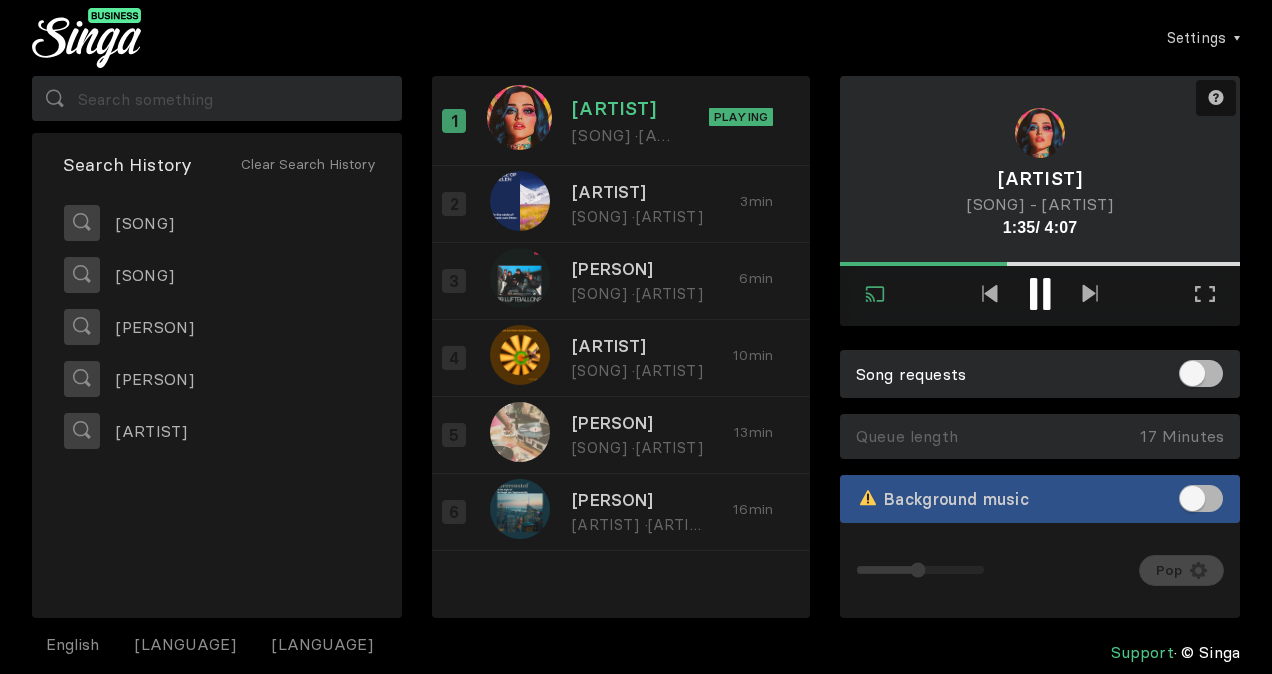 scroll, scrollTop: 0, scrollLeft: 0, axis: both 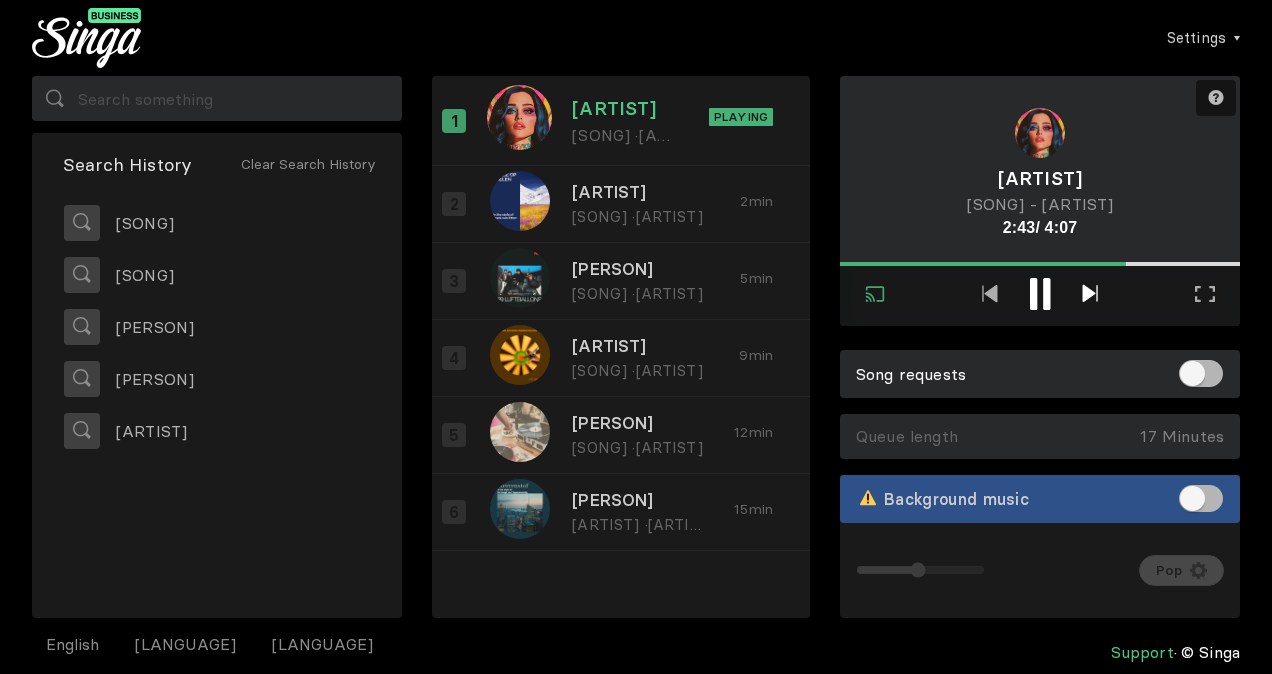 click at bounding box center [1089, 293] 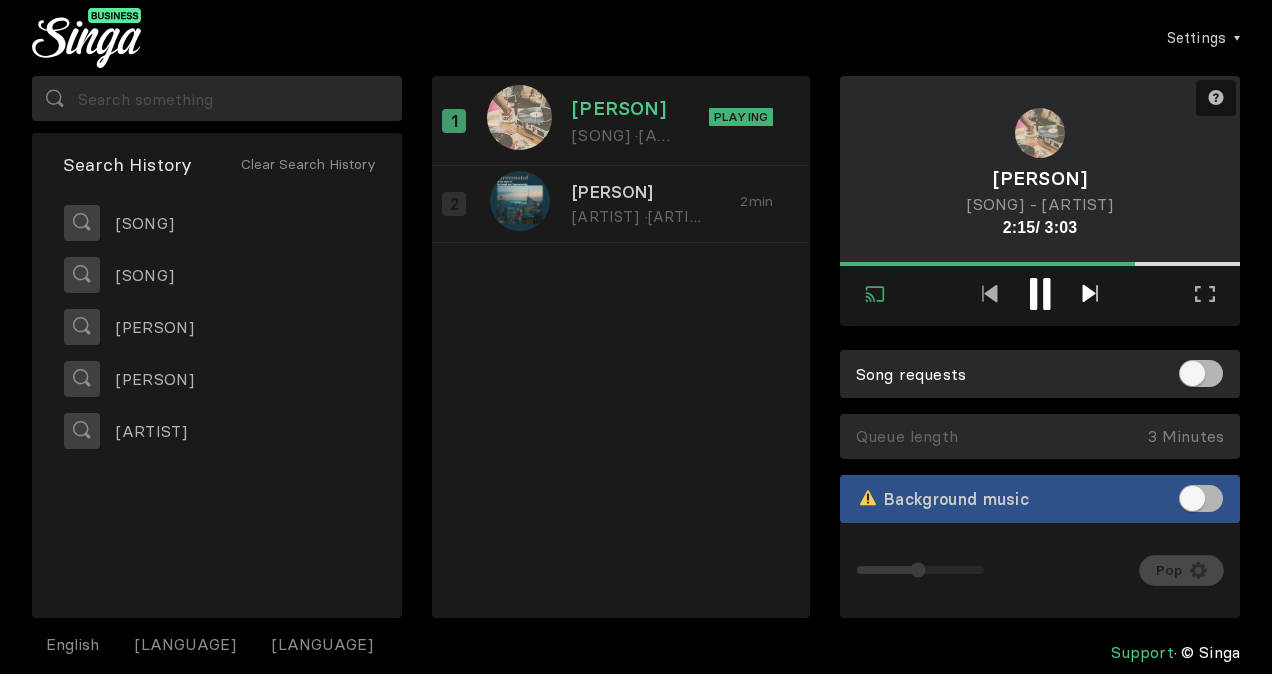 click at bounding box center (1089, 293) 